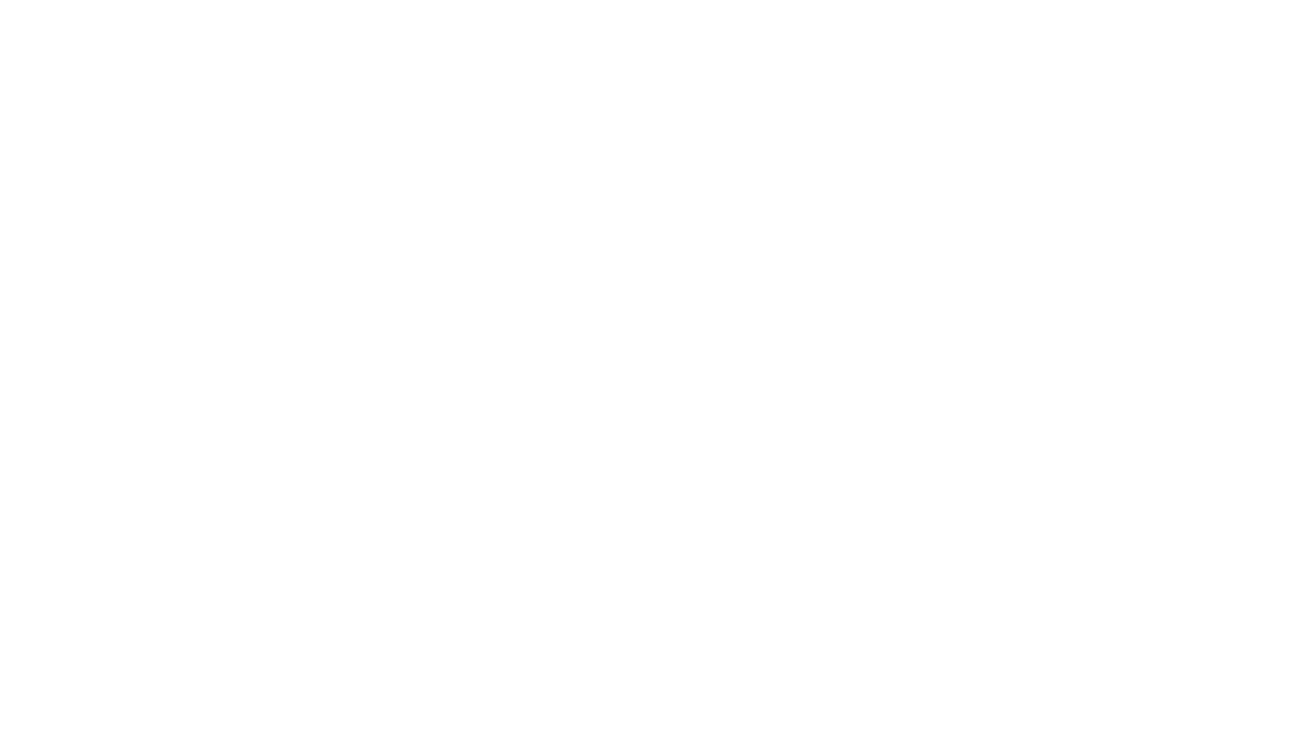 scroll, scrollTop: 0, scrollLeft: 0, axis: both 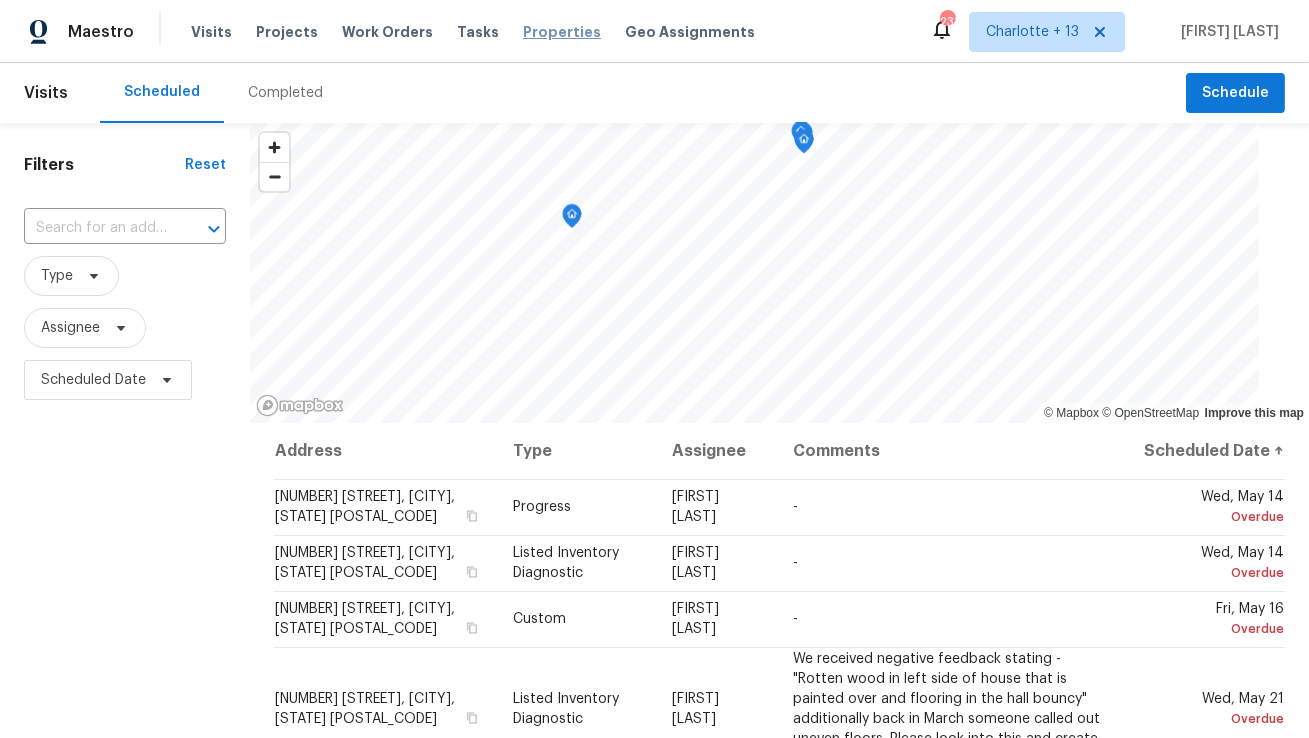 click on "Properties" at bounding box center (562, 32) 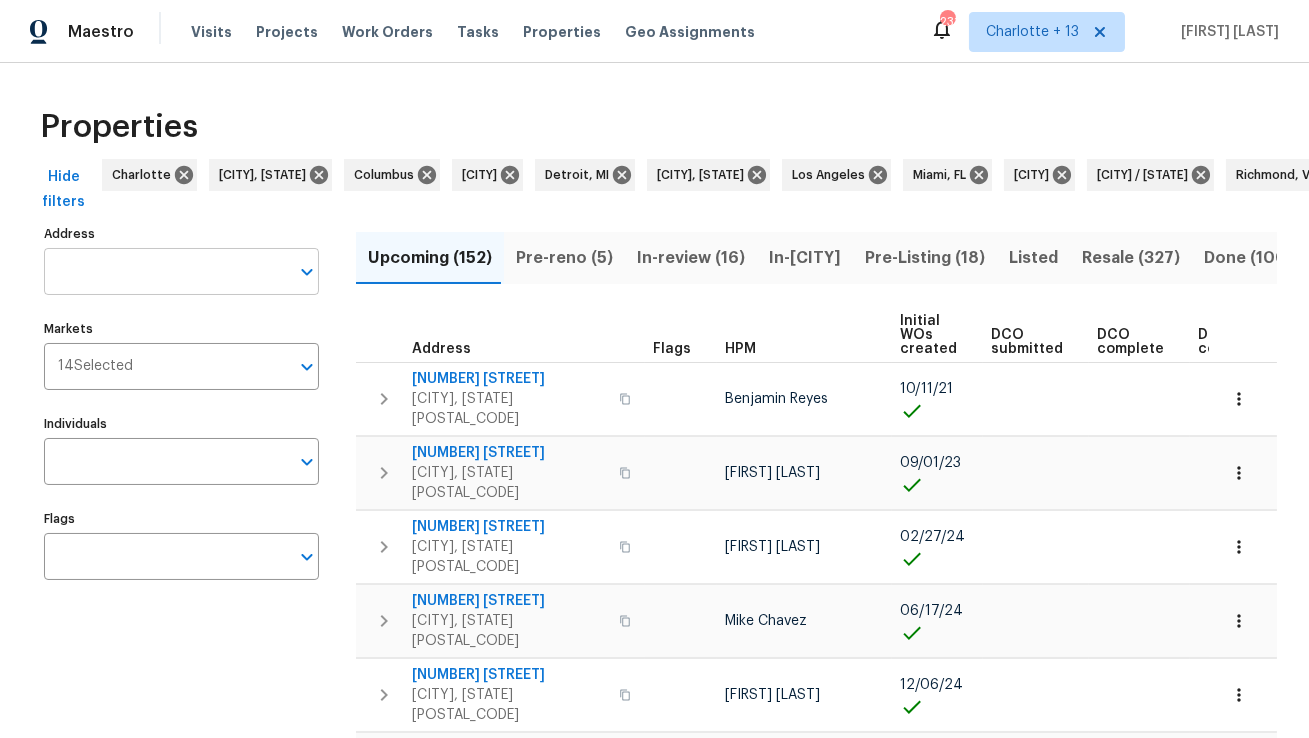 click on "Address" at bounding box center (166, 271) 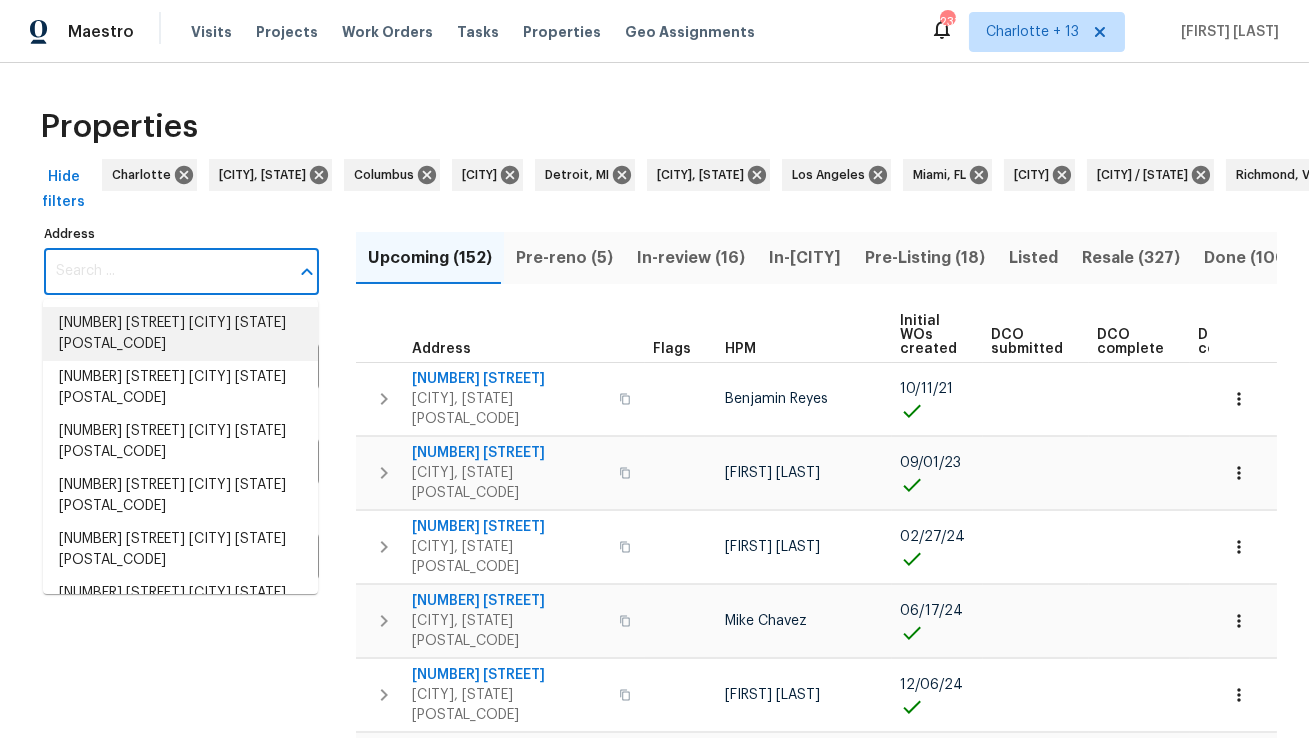 paste on "[NUMBER] [STREET] [CITY] [STATE] [POSTAL_CODE]" 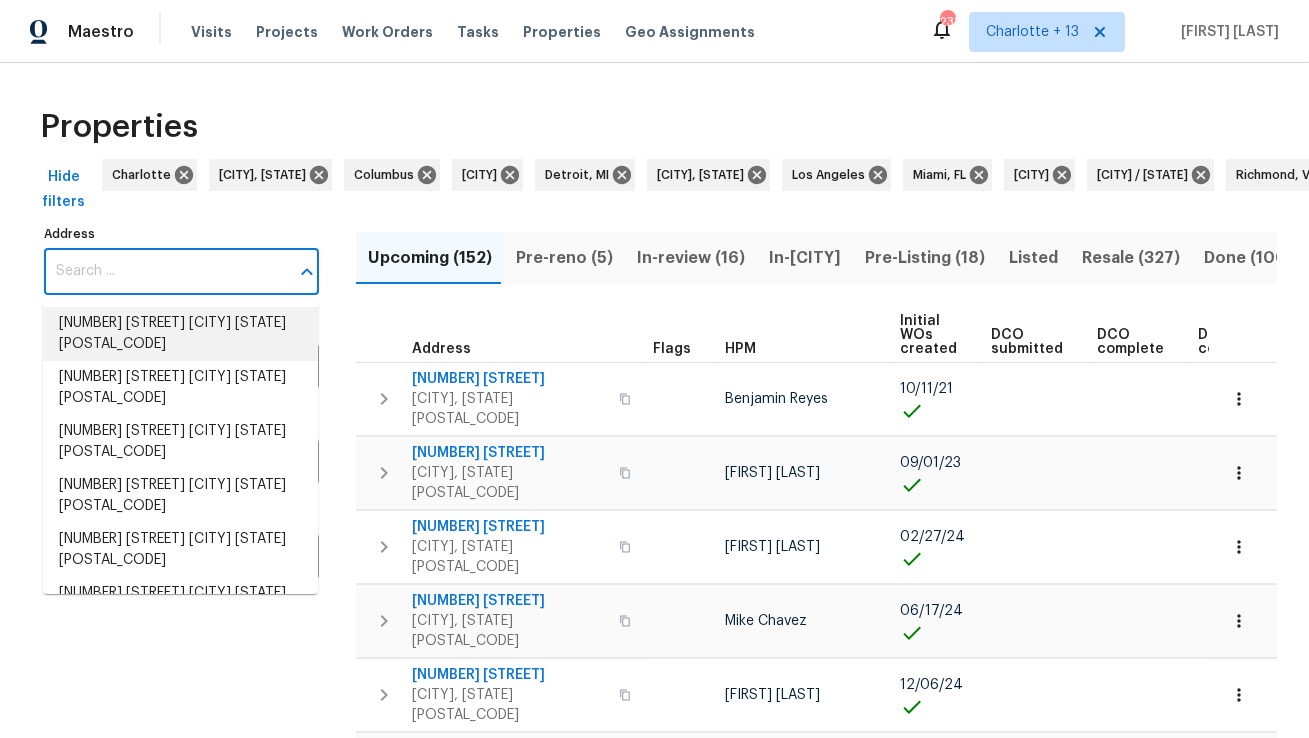type on "[NUMBER] [STREET] [CITY] [STATE] [POSTAL_CODE]" 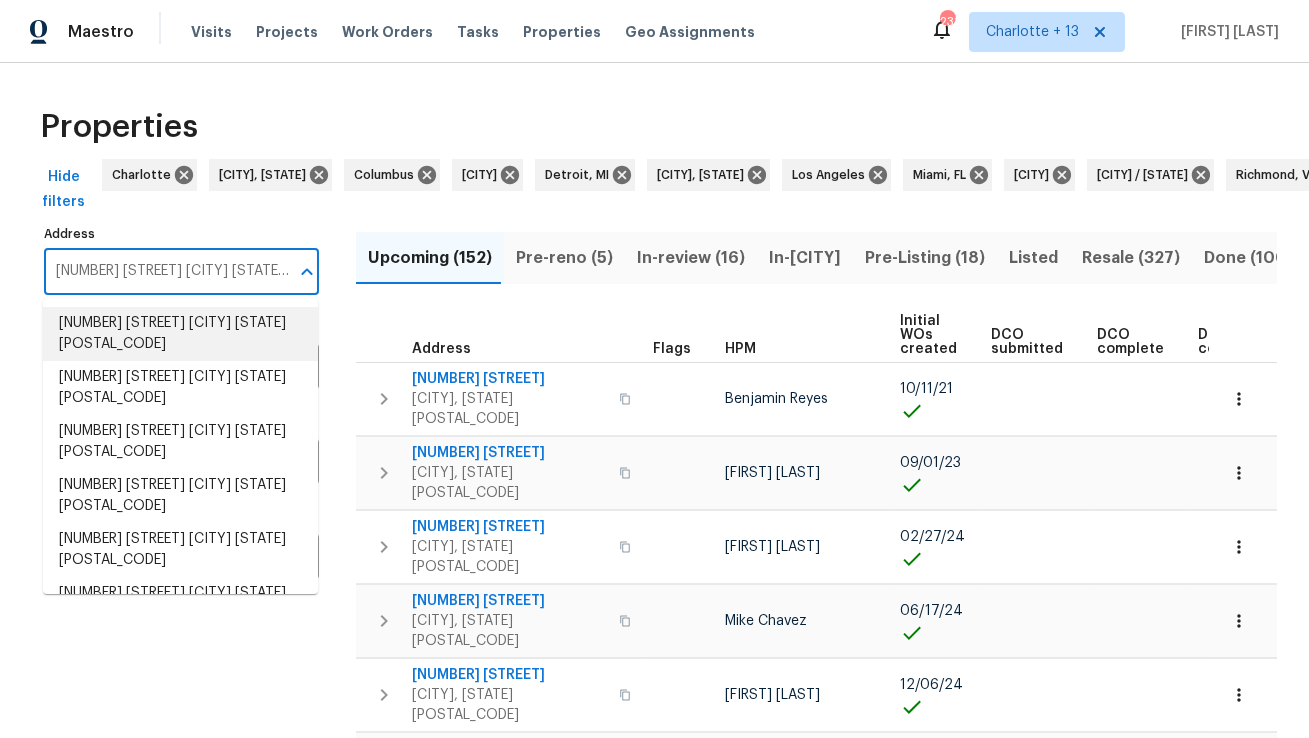 scroll, scrollTop: 0, scrollLeft: 49, axis: horizontal 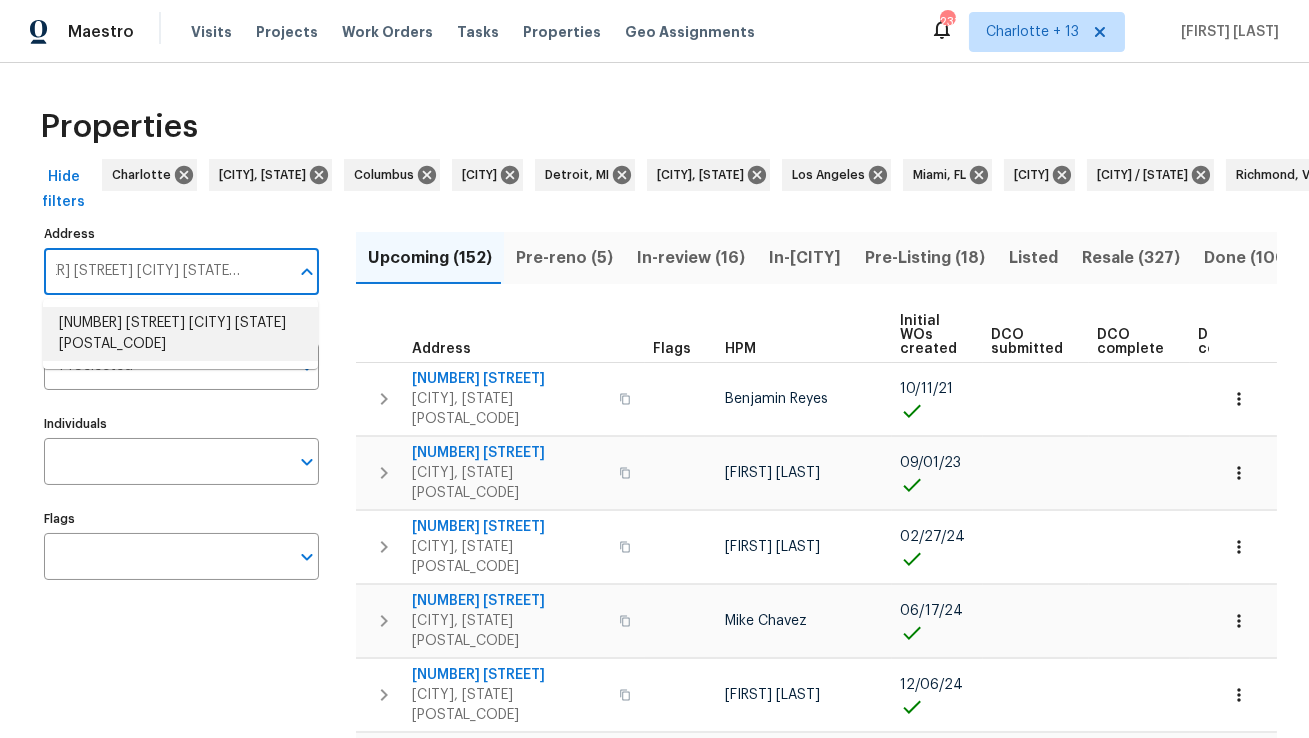 click on "[NUMBER] [STREET] [CITY] [STATE] [POSTAL_CODE]" at bounding box center [180, 334] 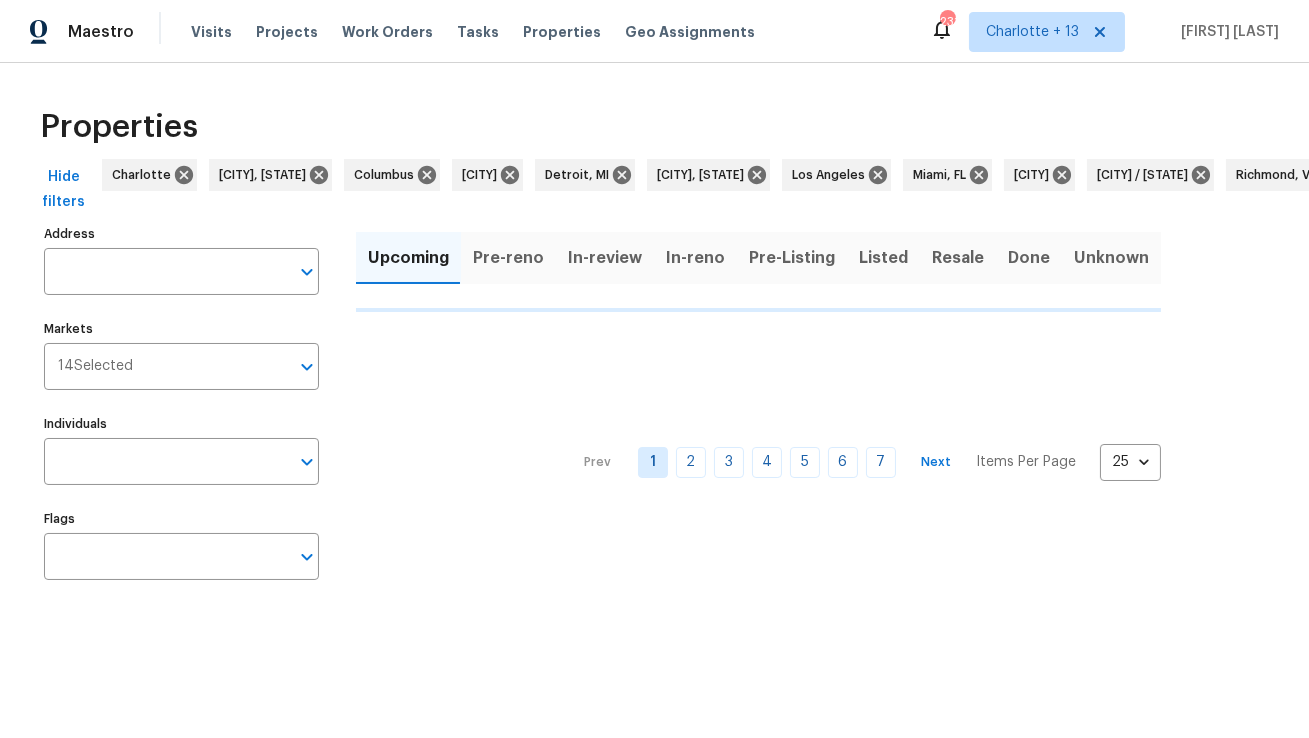 type on "[NUMBER] [STREET] [CITY] [STATE] [POSTAL_CODE]" 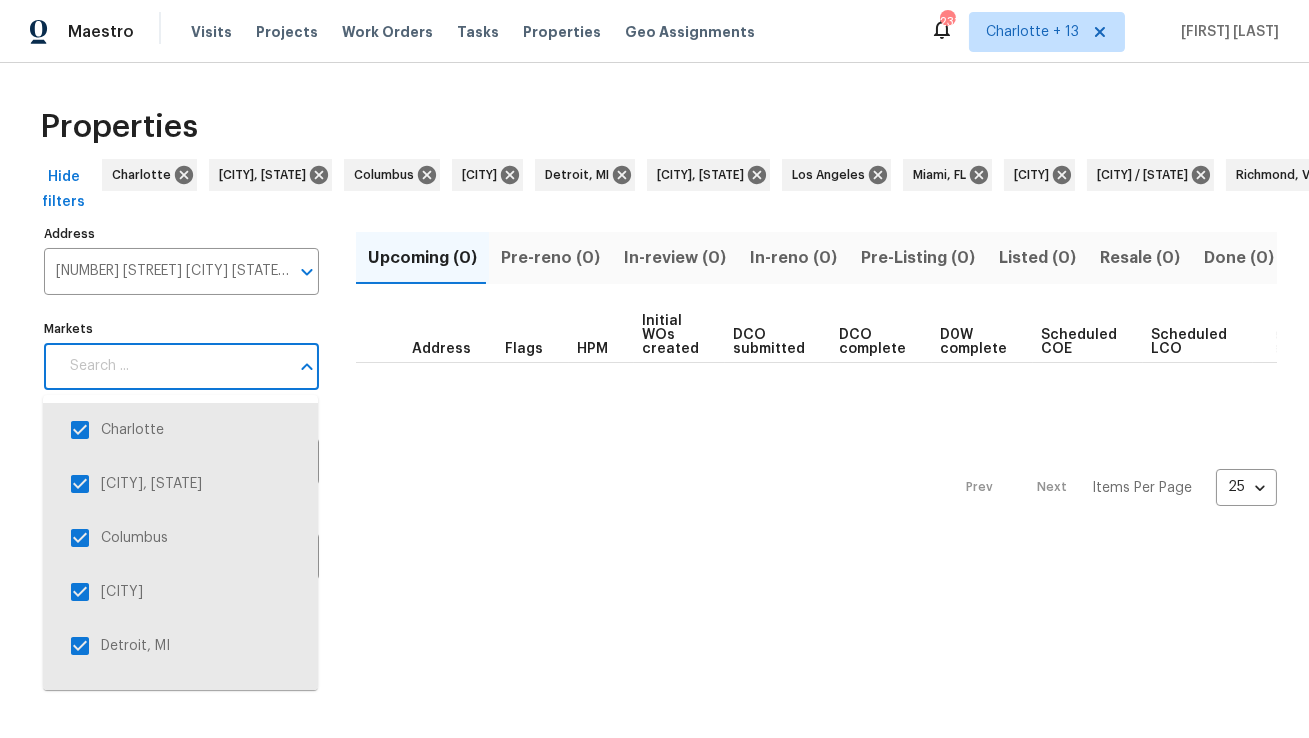 click on "Markets" at bounding box center [173, 366] 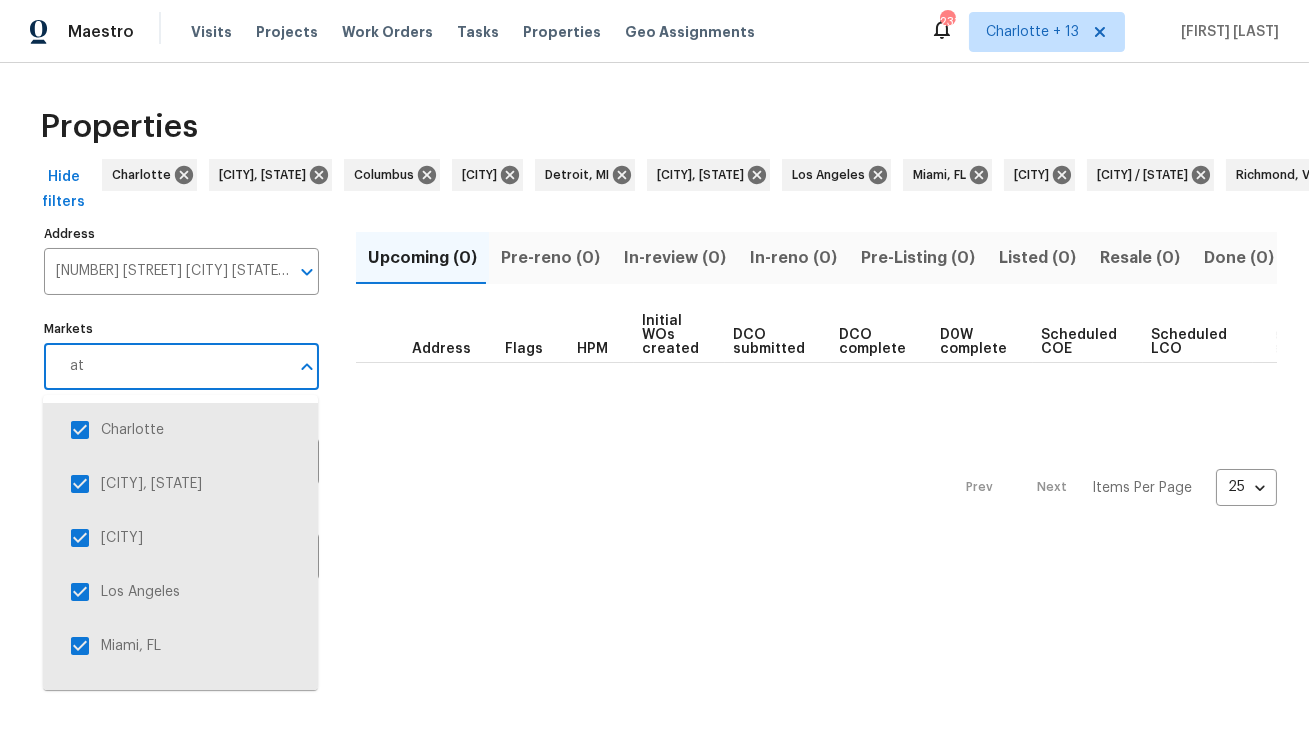 type on "[CITY]" 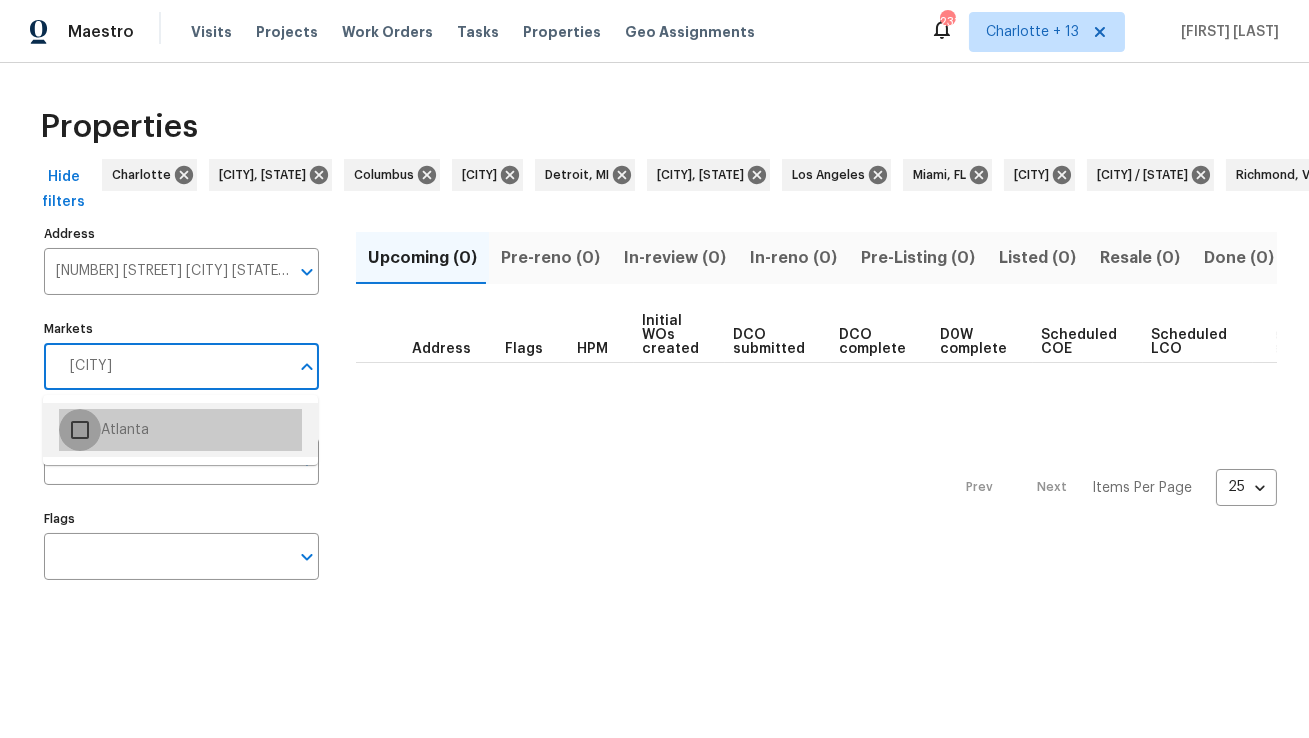 click at bounding box center (80, 430) 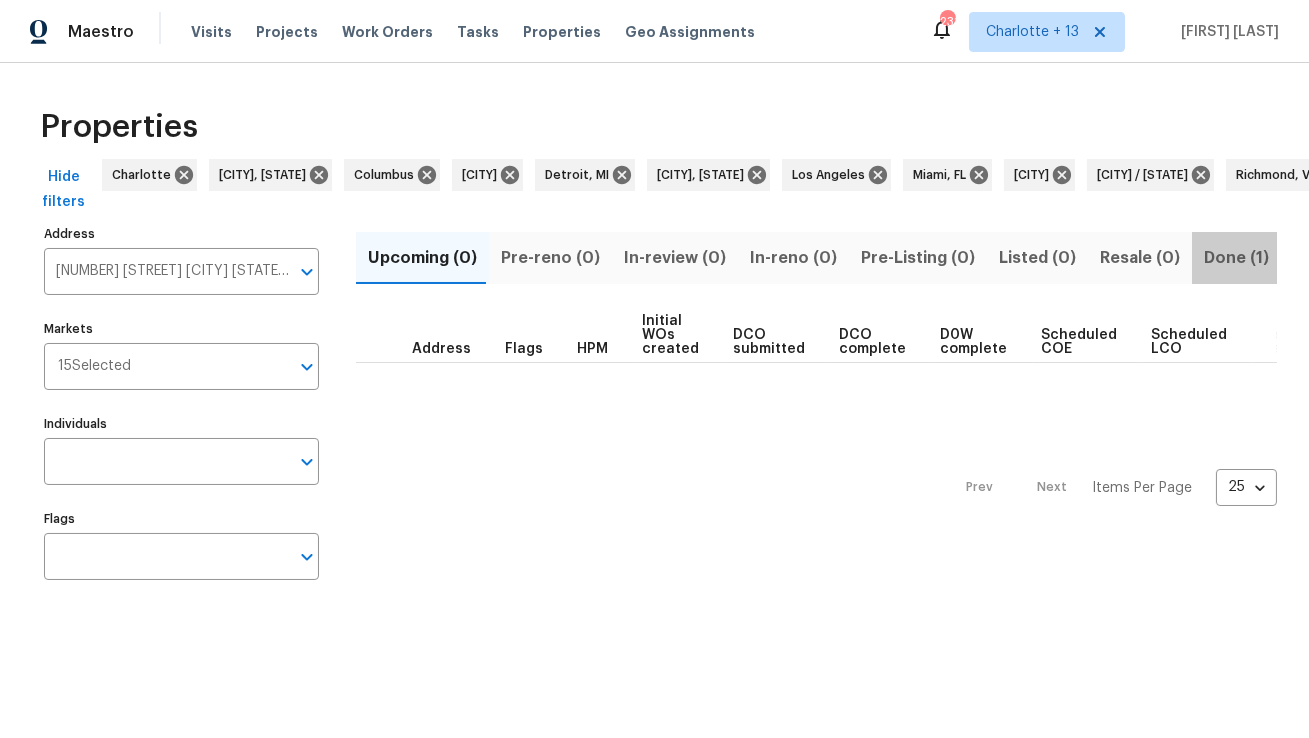 click on "Done (1)" at bounding box center [1236, 258] 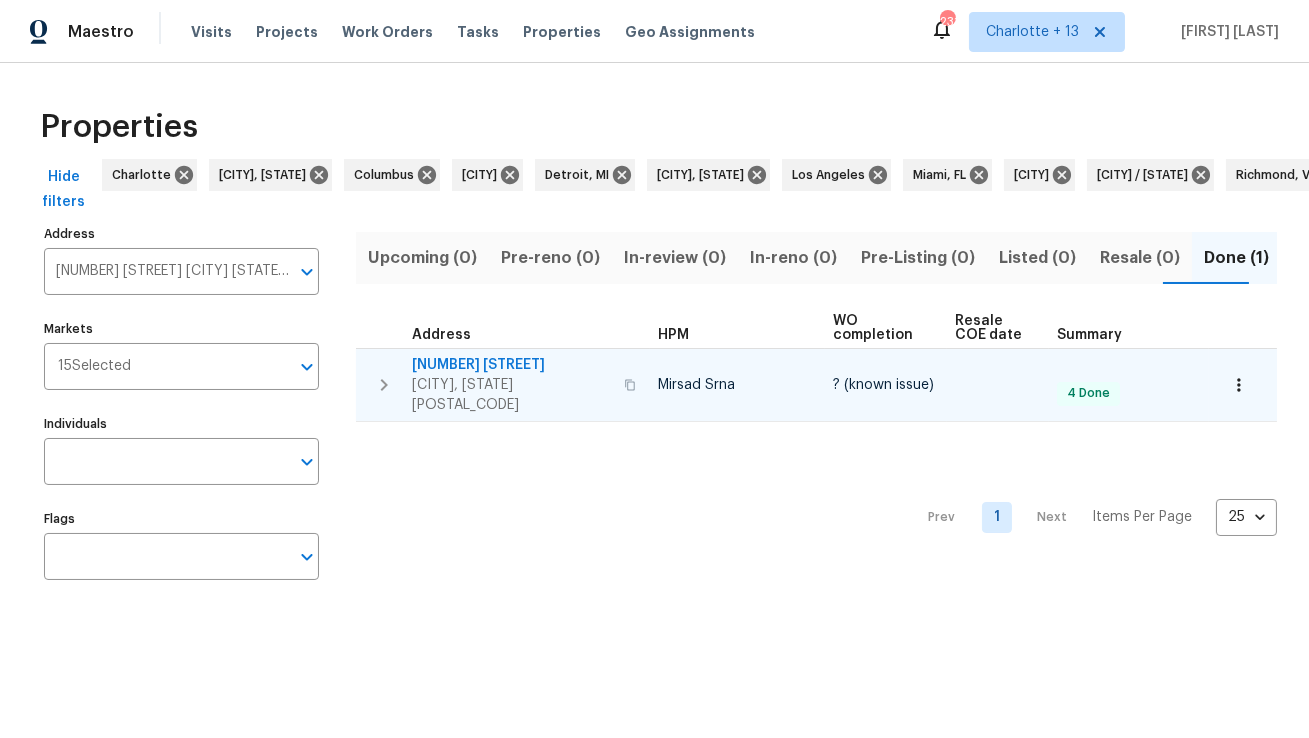 click on "[NUMBER] [STREET]" at bounding box center (512, 365) 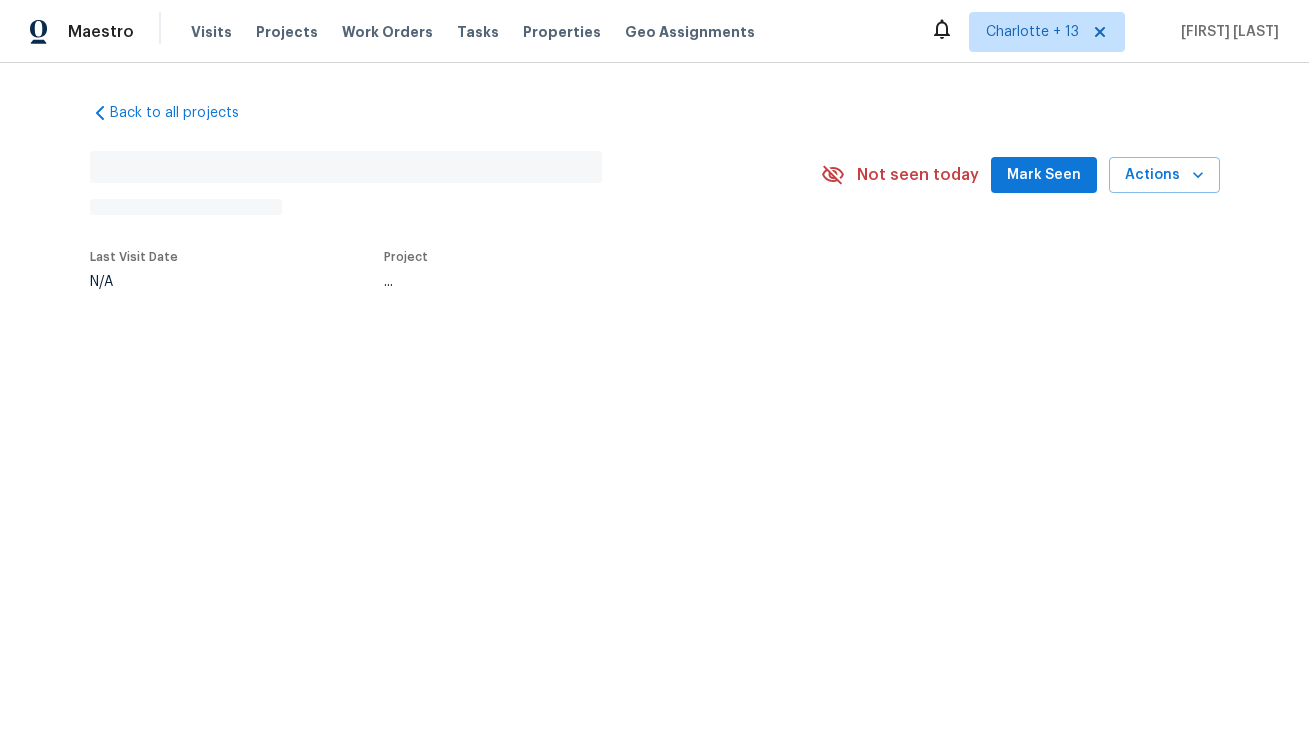 scroll, scrollTop: 0, scrollLeft: 0, axis: both 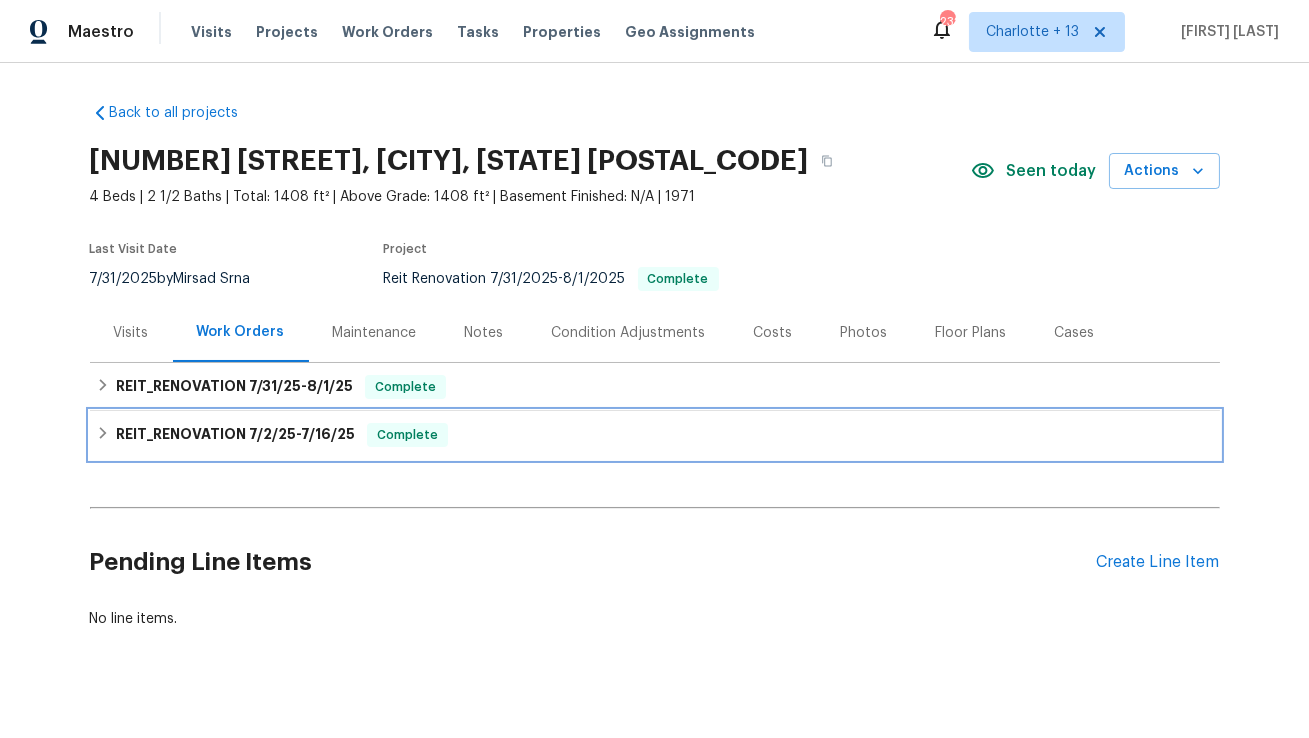 click on "7/2/25" at bounding box center [272, 434] 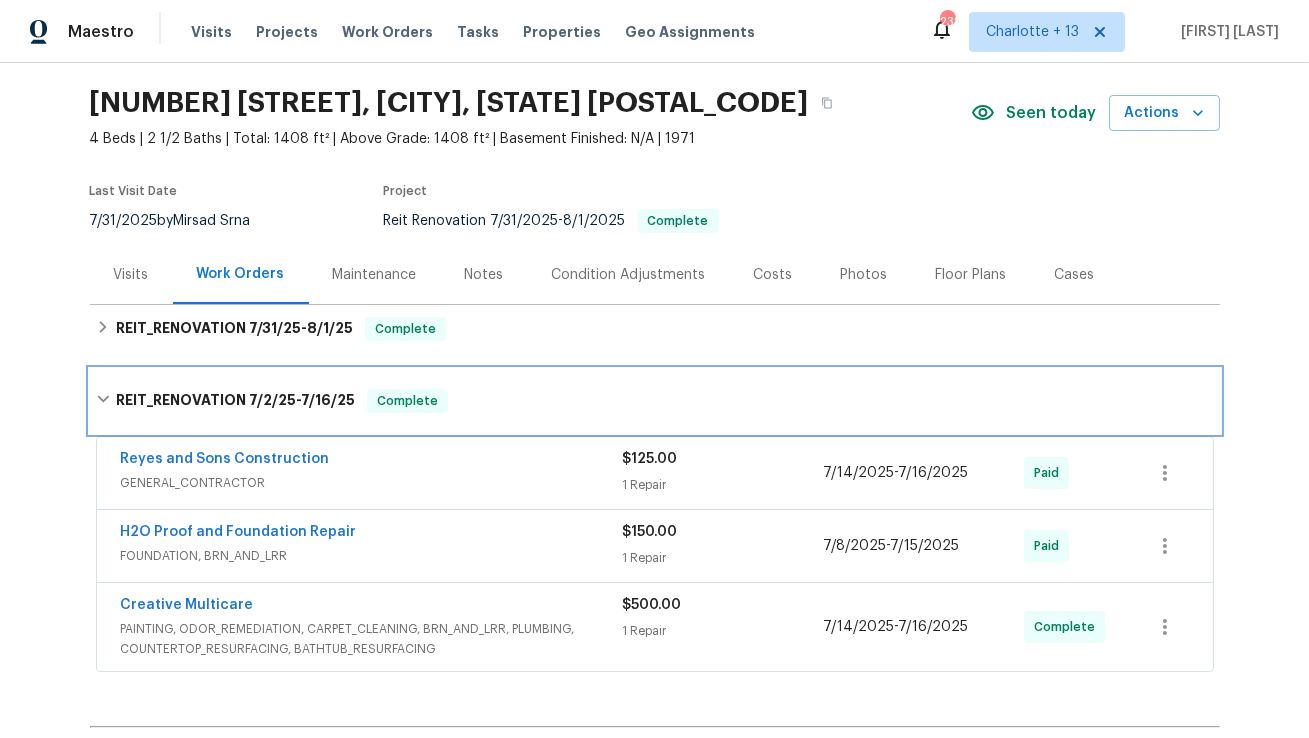 scroll, scrollTop: 67, scrollLeft: 0, axis: vertical 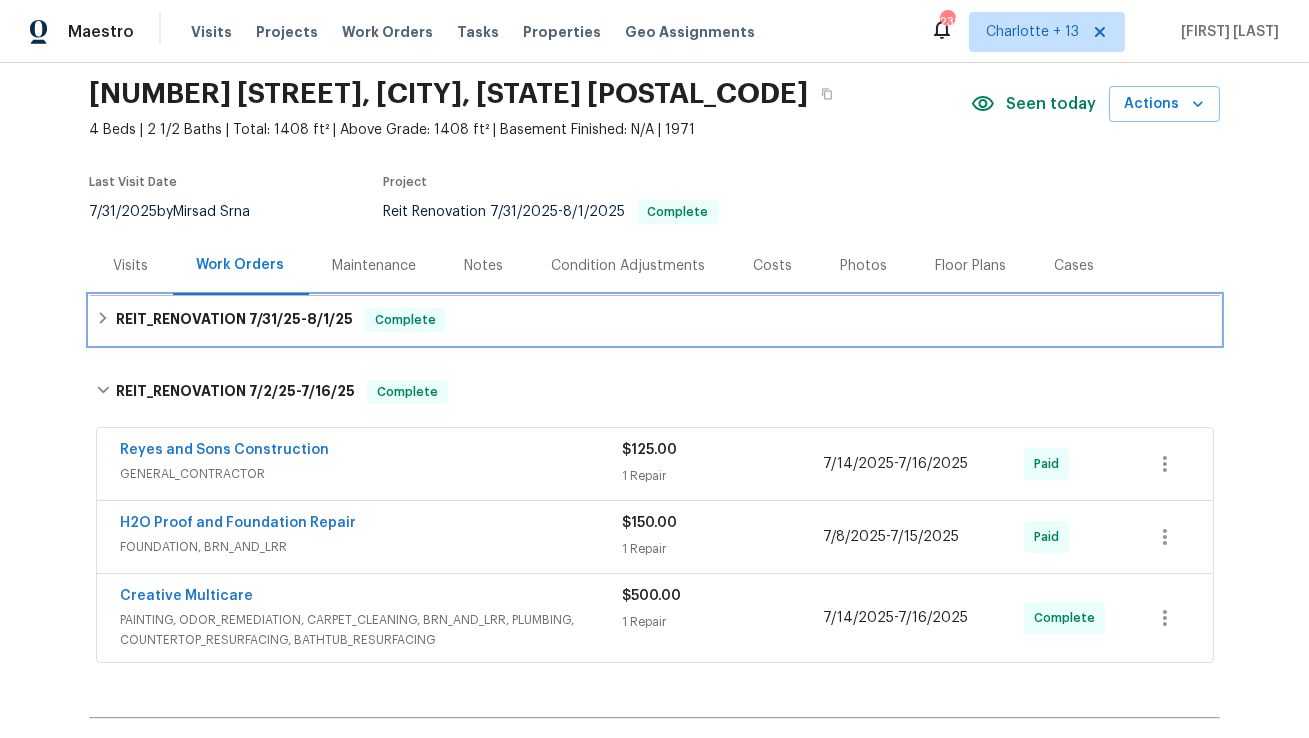click on "7/31/25" at bounding box center (275, 319) 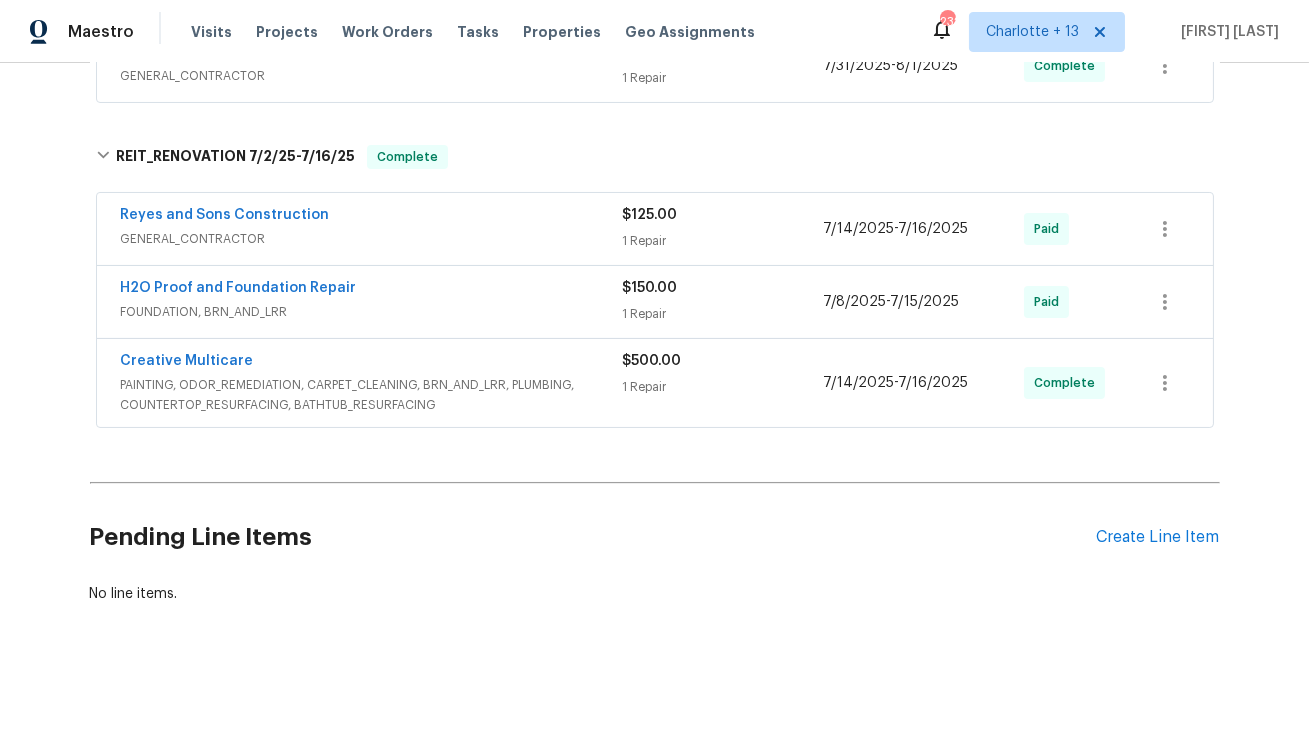 scroll, scrollTop: 359, scrollLeft: 0, axis: vertical 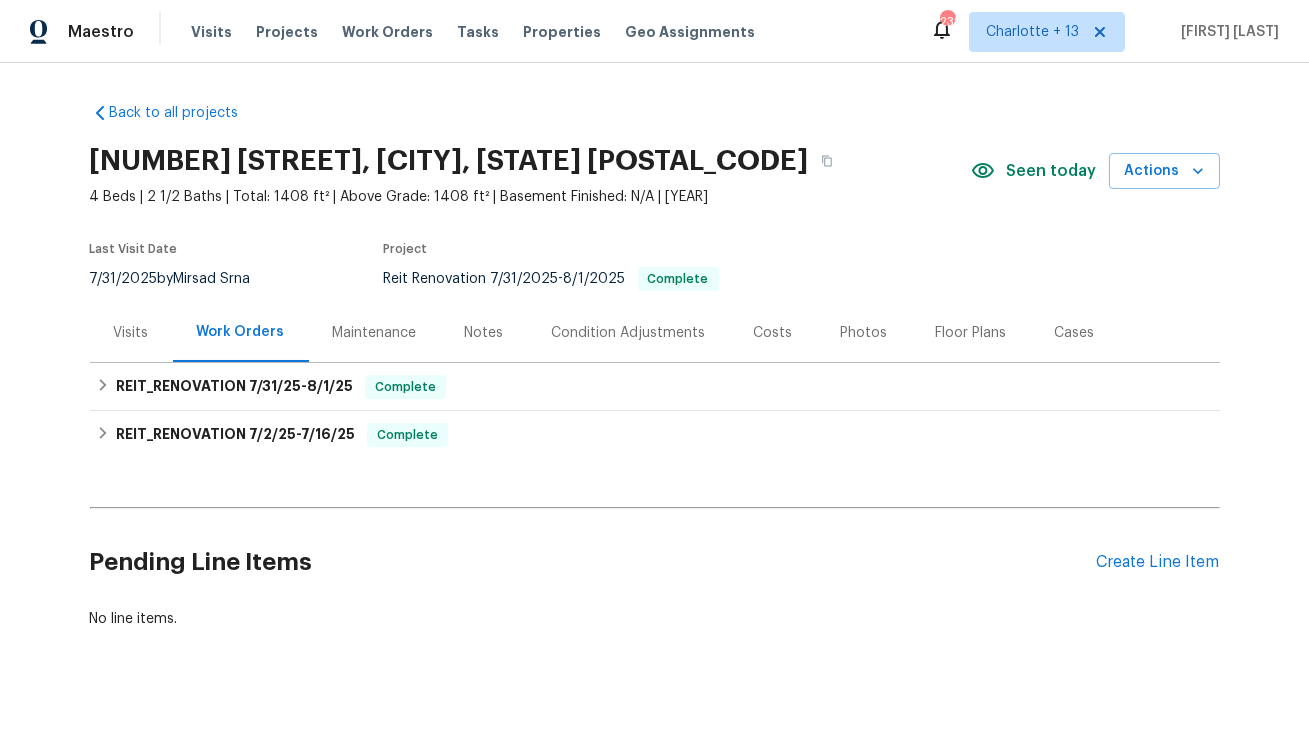 click on "Costs" at bounding box center [773, 333] 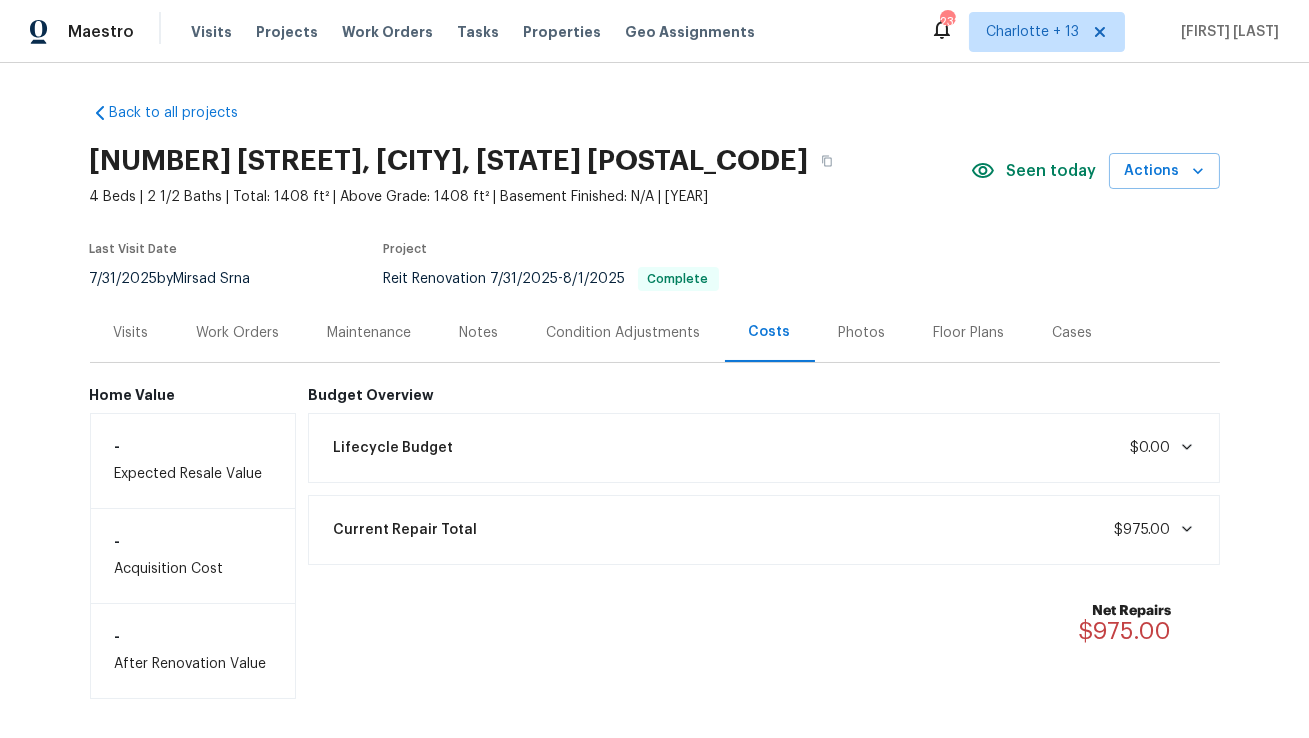 click on "Work Orders" at bounding box center [238, 333] 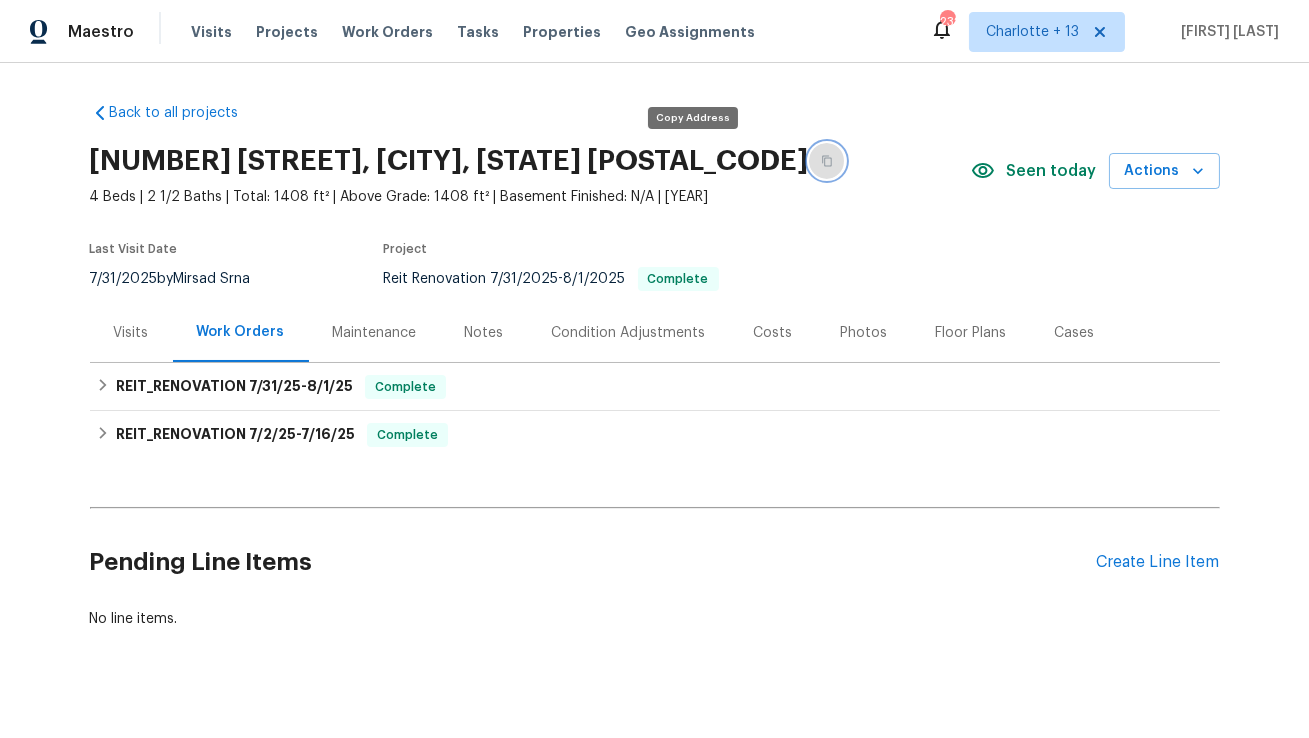 click 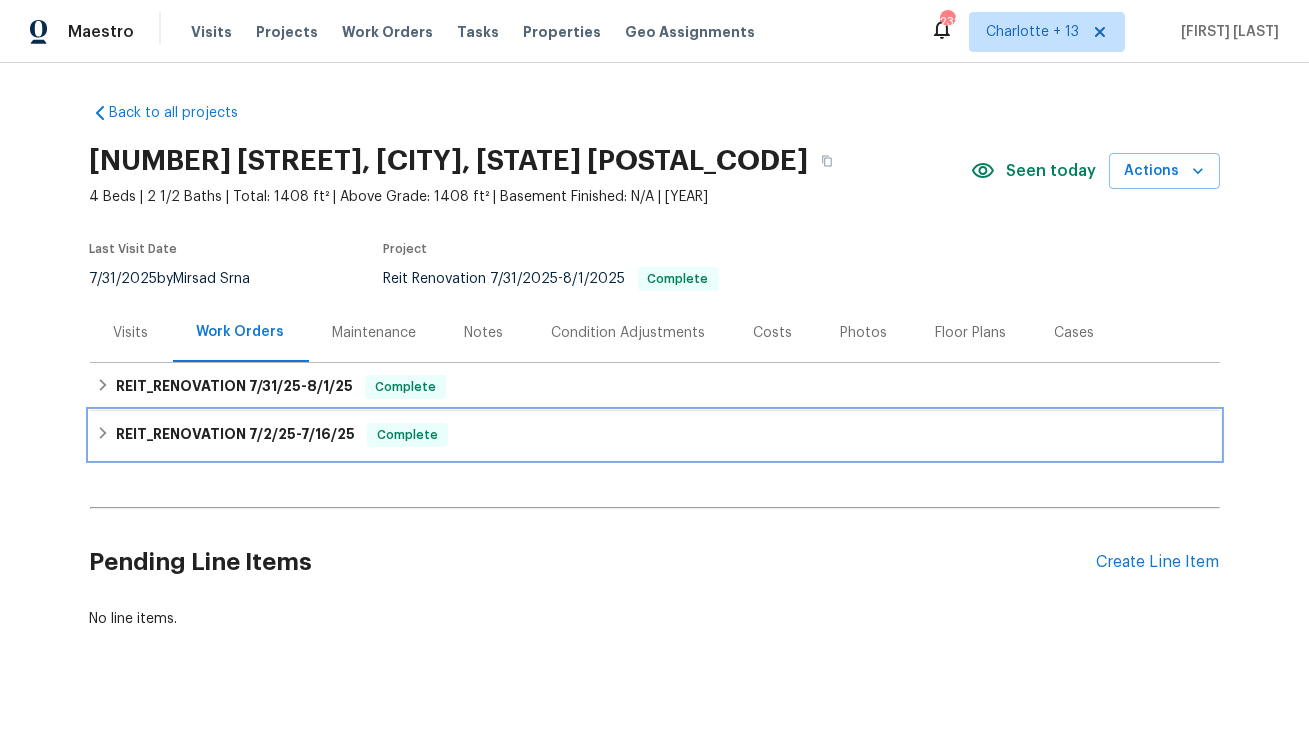 click on "REIT_RENOVATION   7/2/25  -  7/16/25" at bounding box center [235, 435] 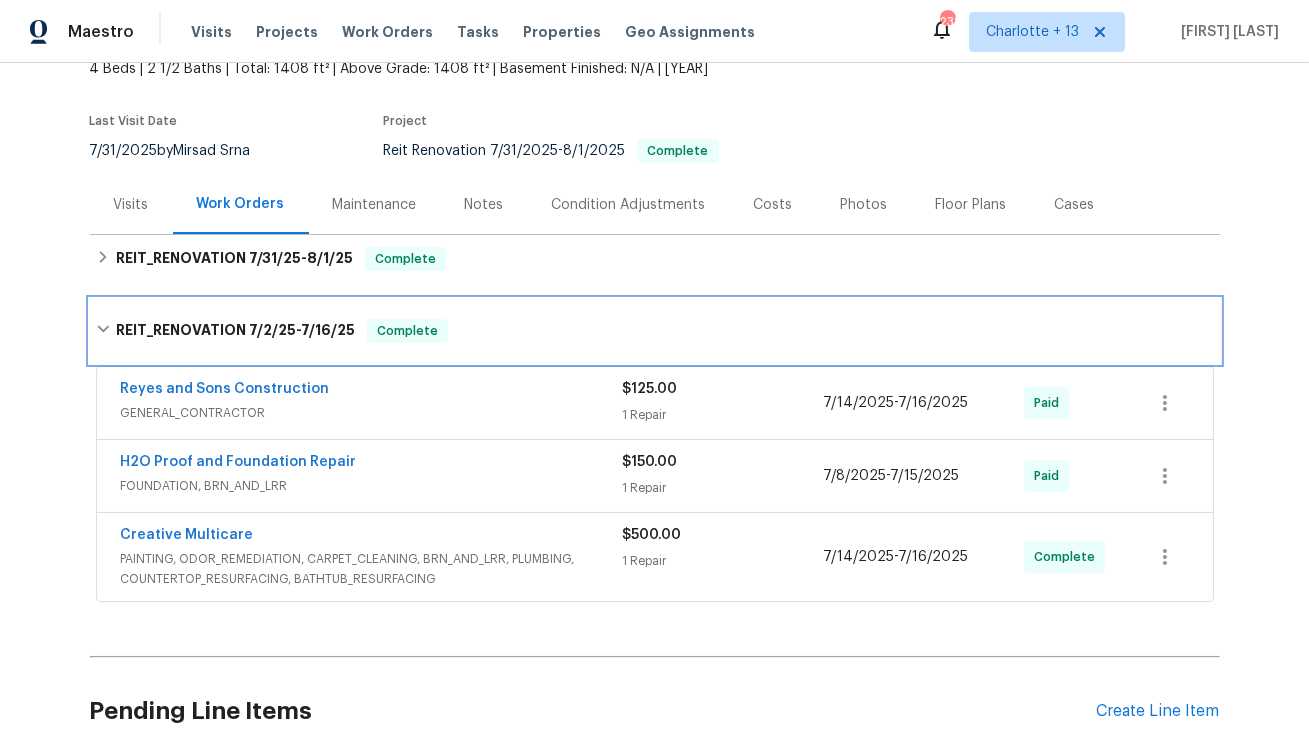scroll, scrollTop: 129, scrollLeft: 0, axis: vertical 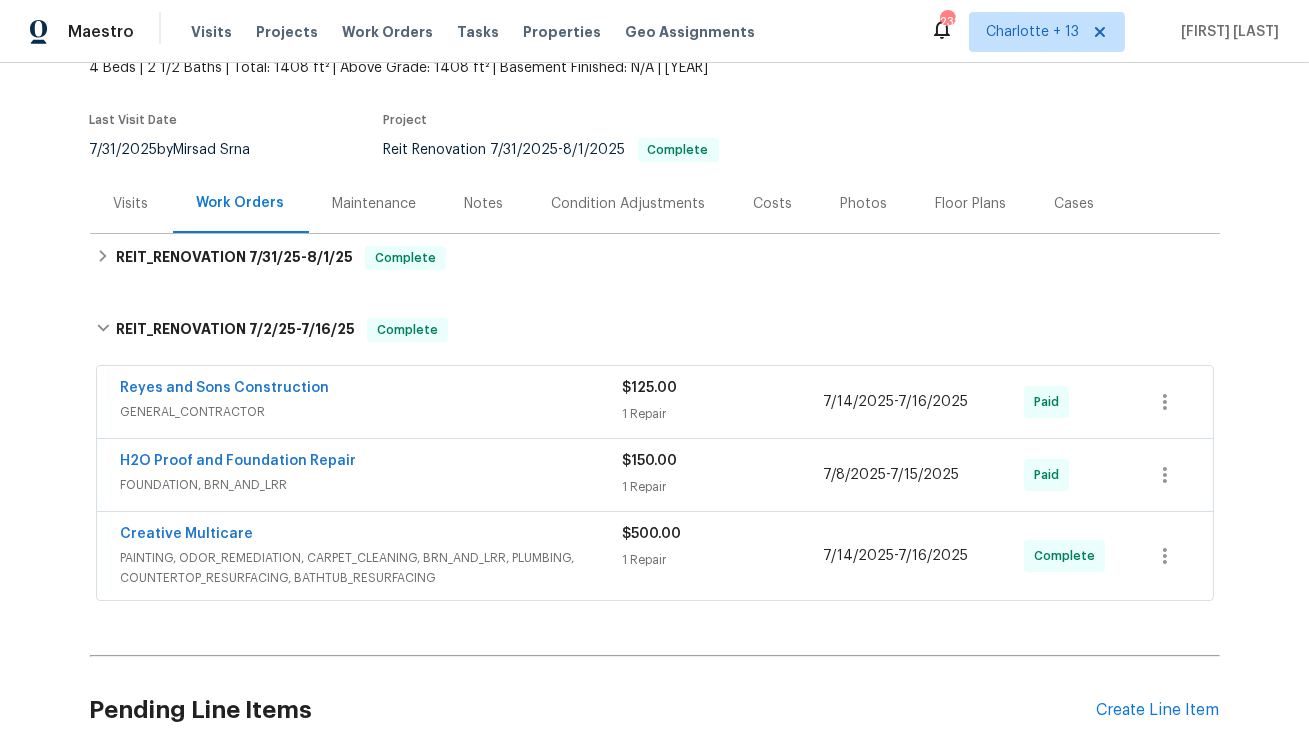 click on "Costs" at bounding box center (773, 204) 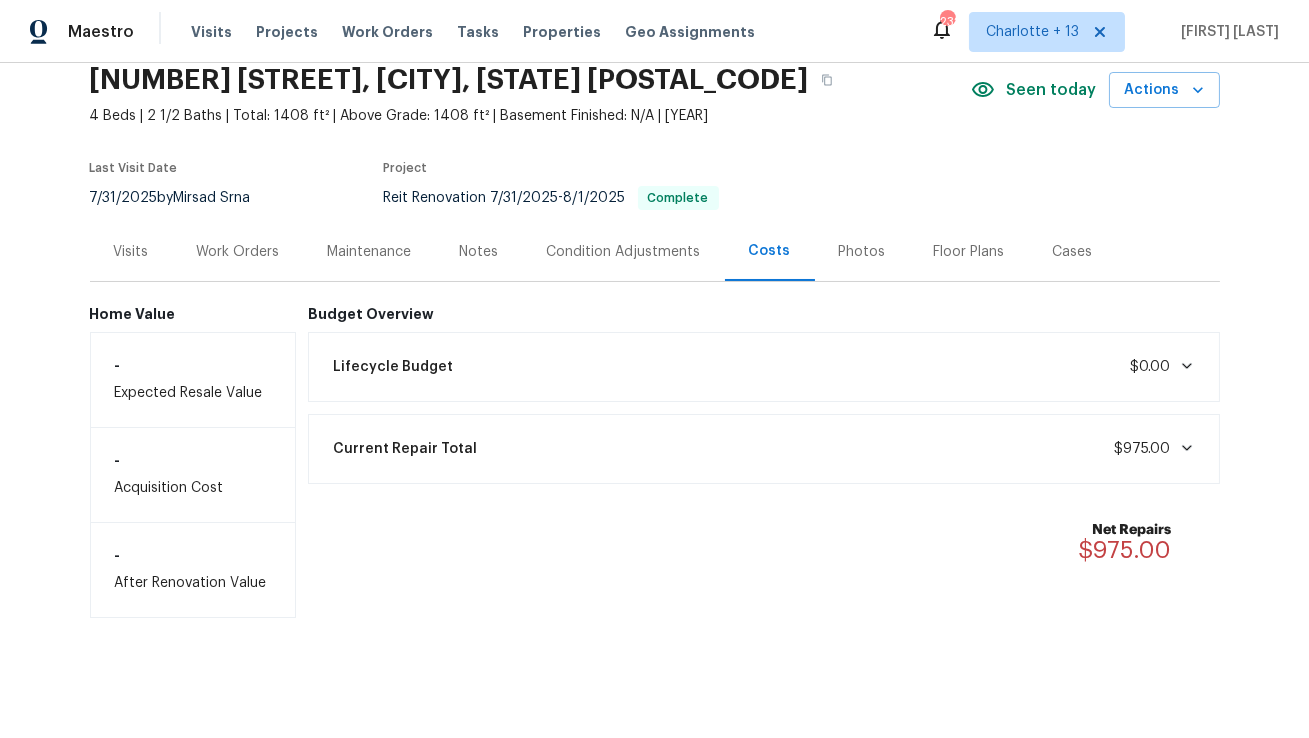 scroll, scrollTop: 80, scrollLeft: 0, axis: vertical 